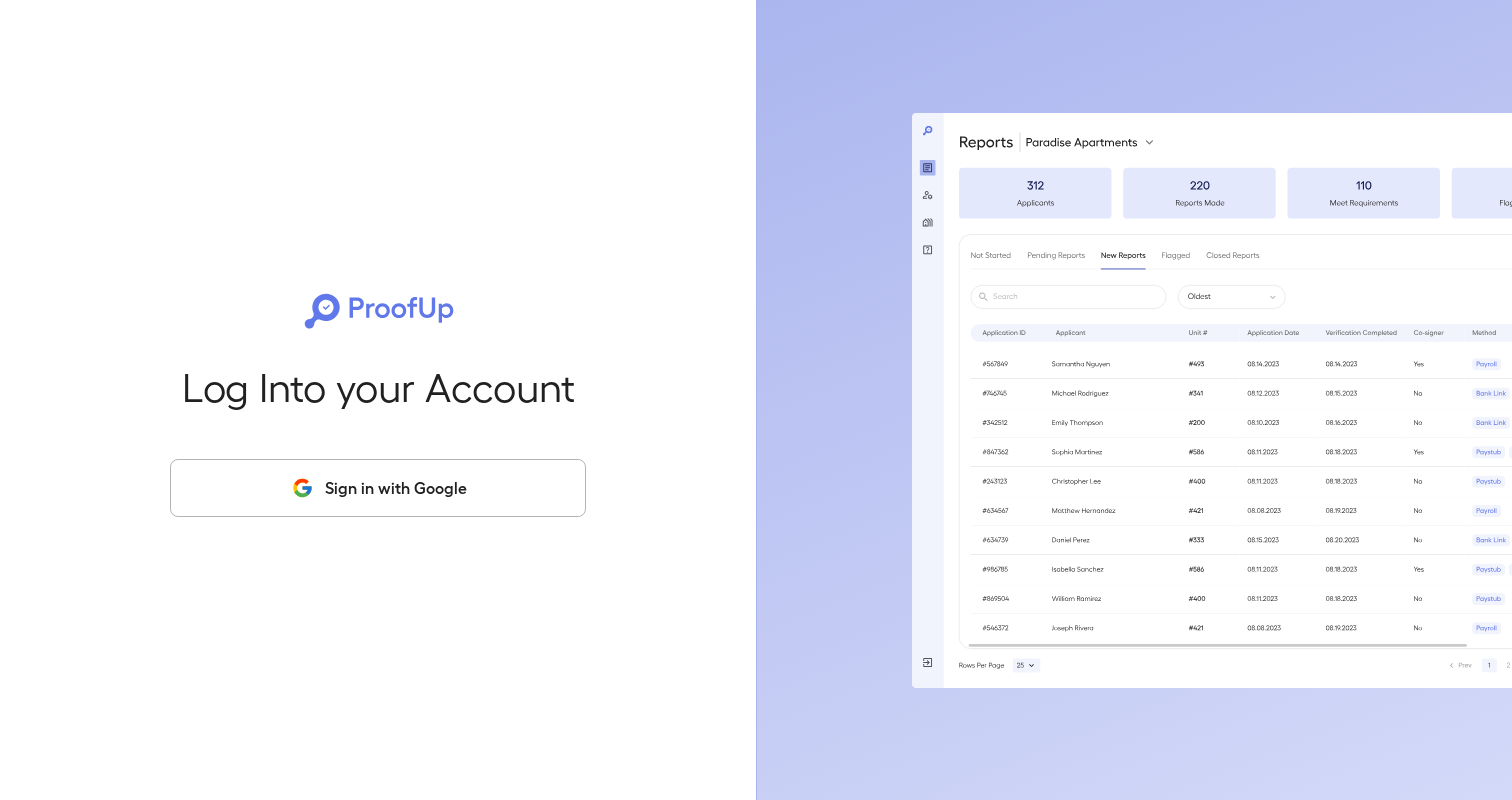 scroll, scrollTop: 0, scrollLeft: 0, axis: both 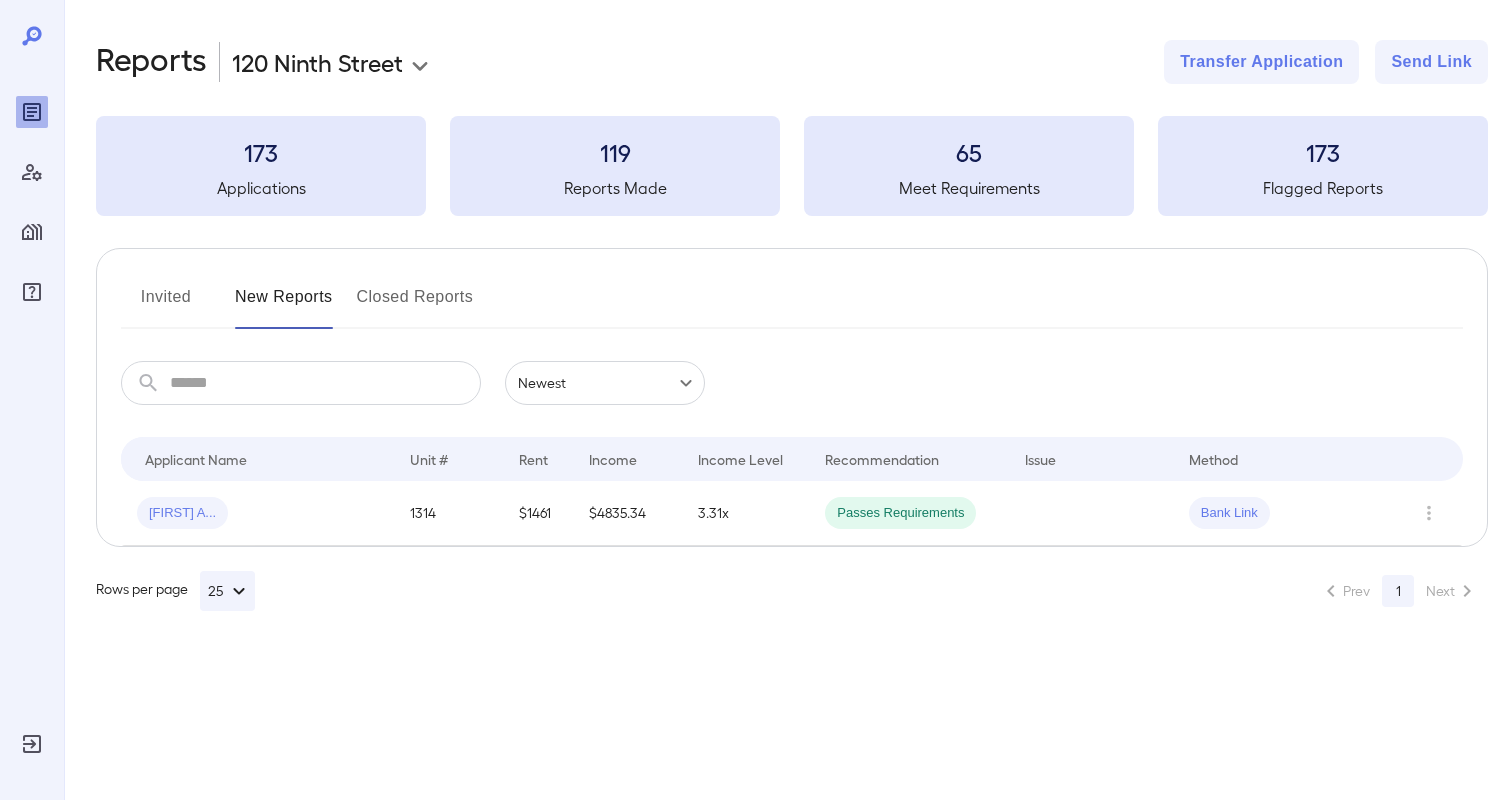 click at bounding box center (32, 172) 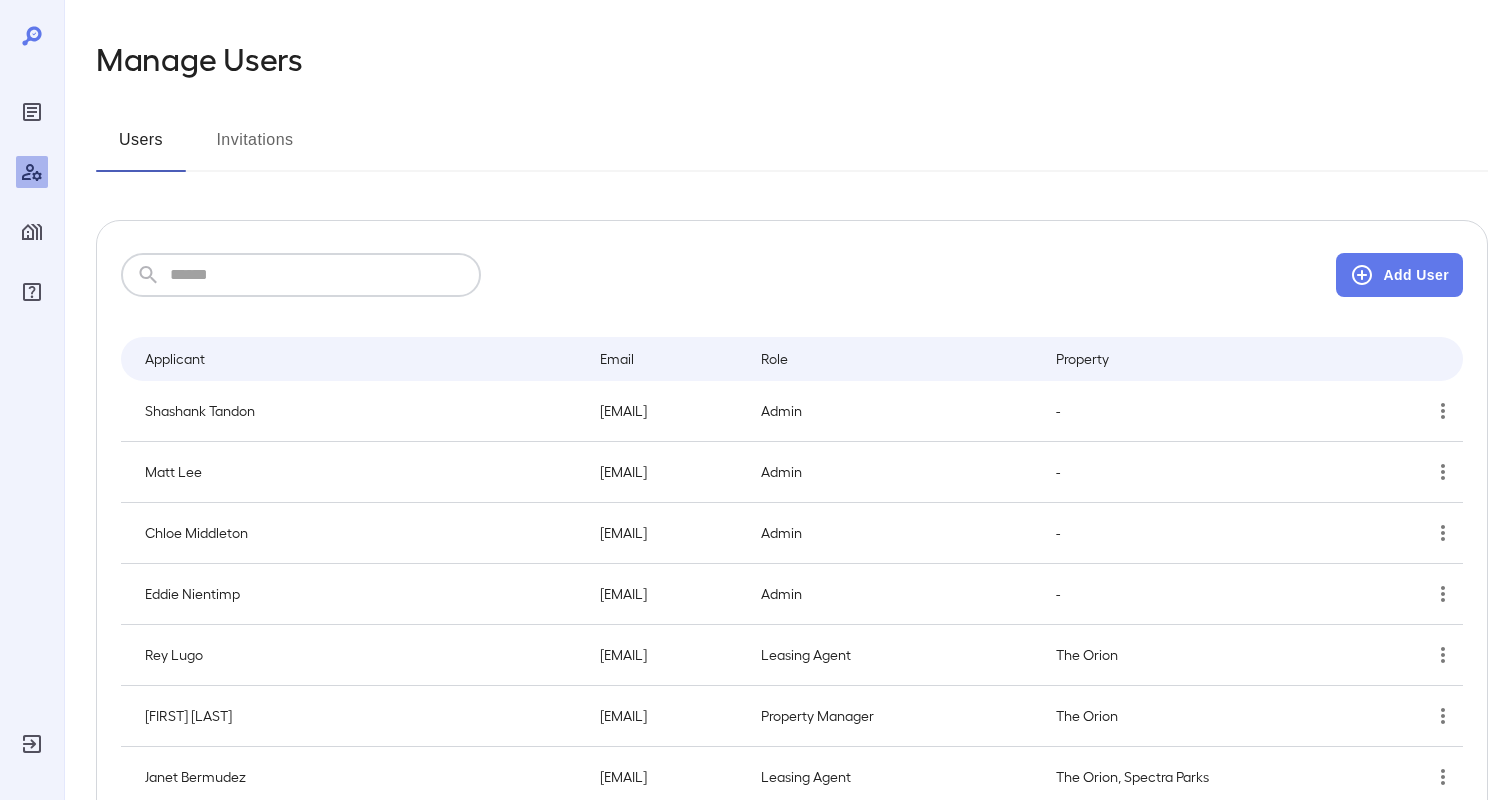 click at bounding box center (325, 275) 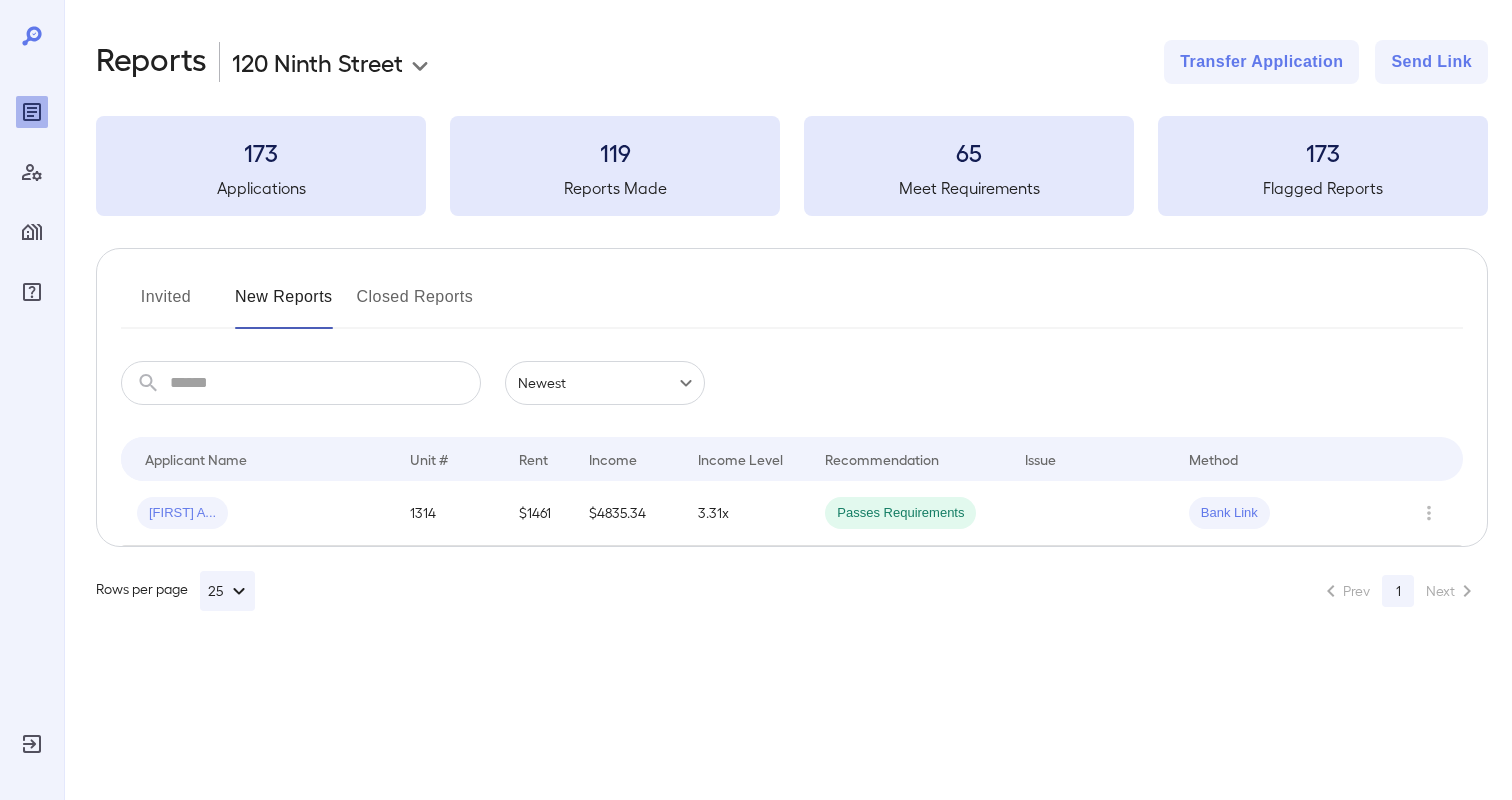 click on "**********" at bounding box center [756, 400] 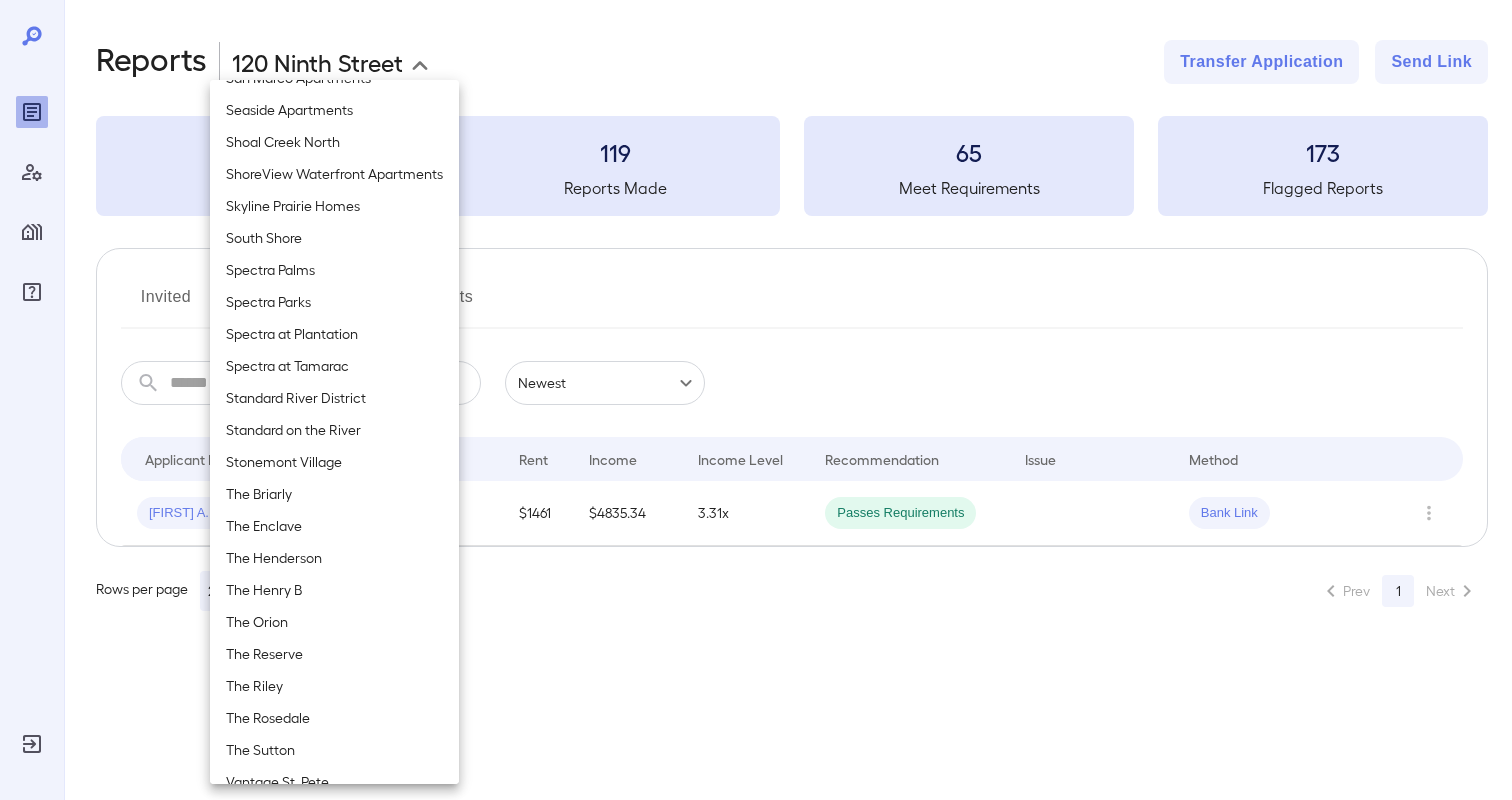 scroll, scrollTop: 2256, scrollLeft: 0, axis: vertical 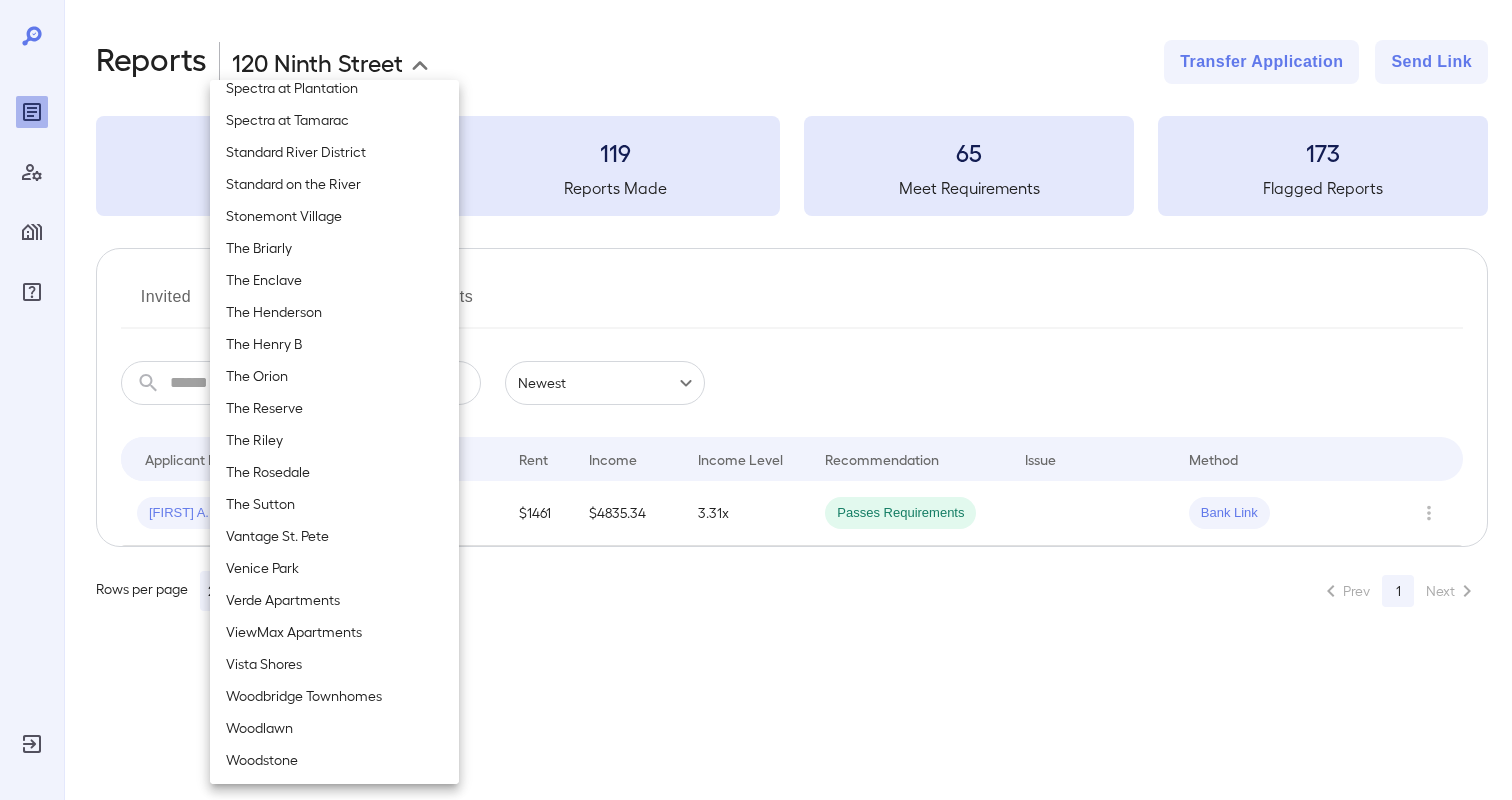 click on "Standard River District" at bounding box center [334, 152] 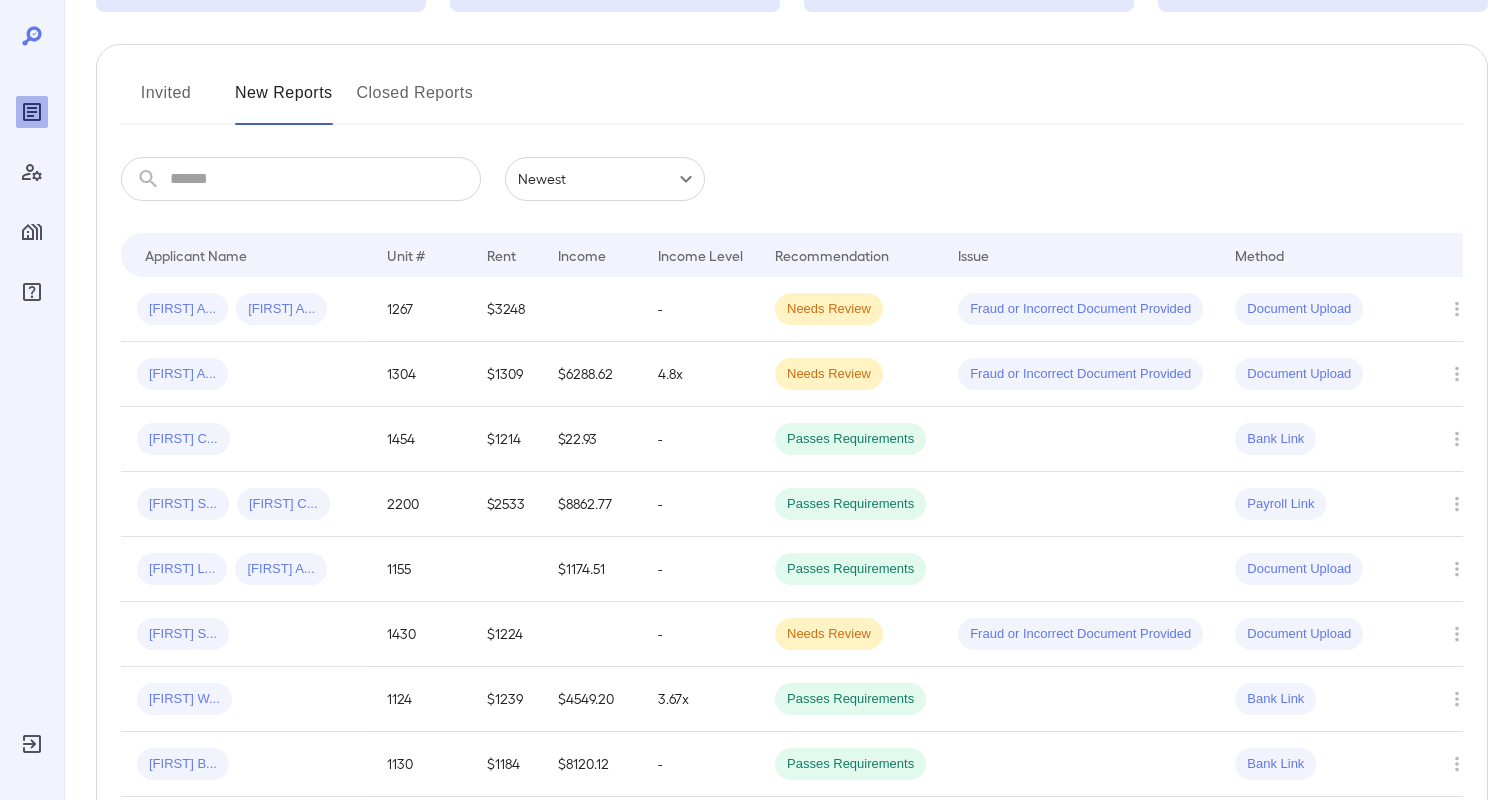 scroll, scrollTop: 216, scrollLeft: 0, axis: vertical 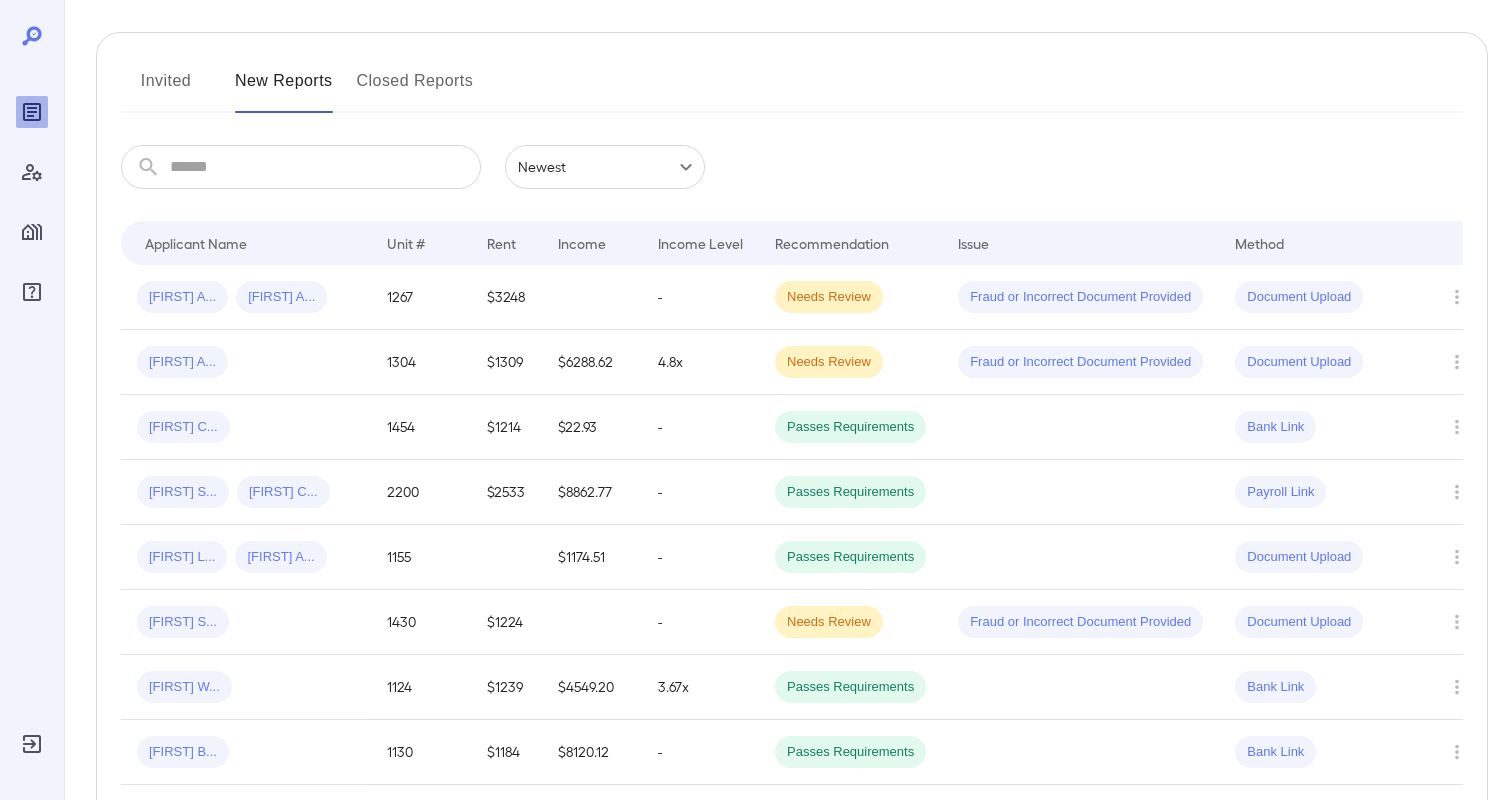 click on "Invited" at bounding box center (166, 89) 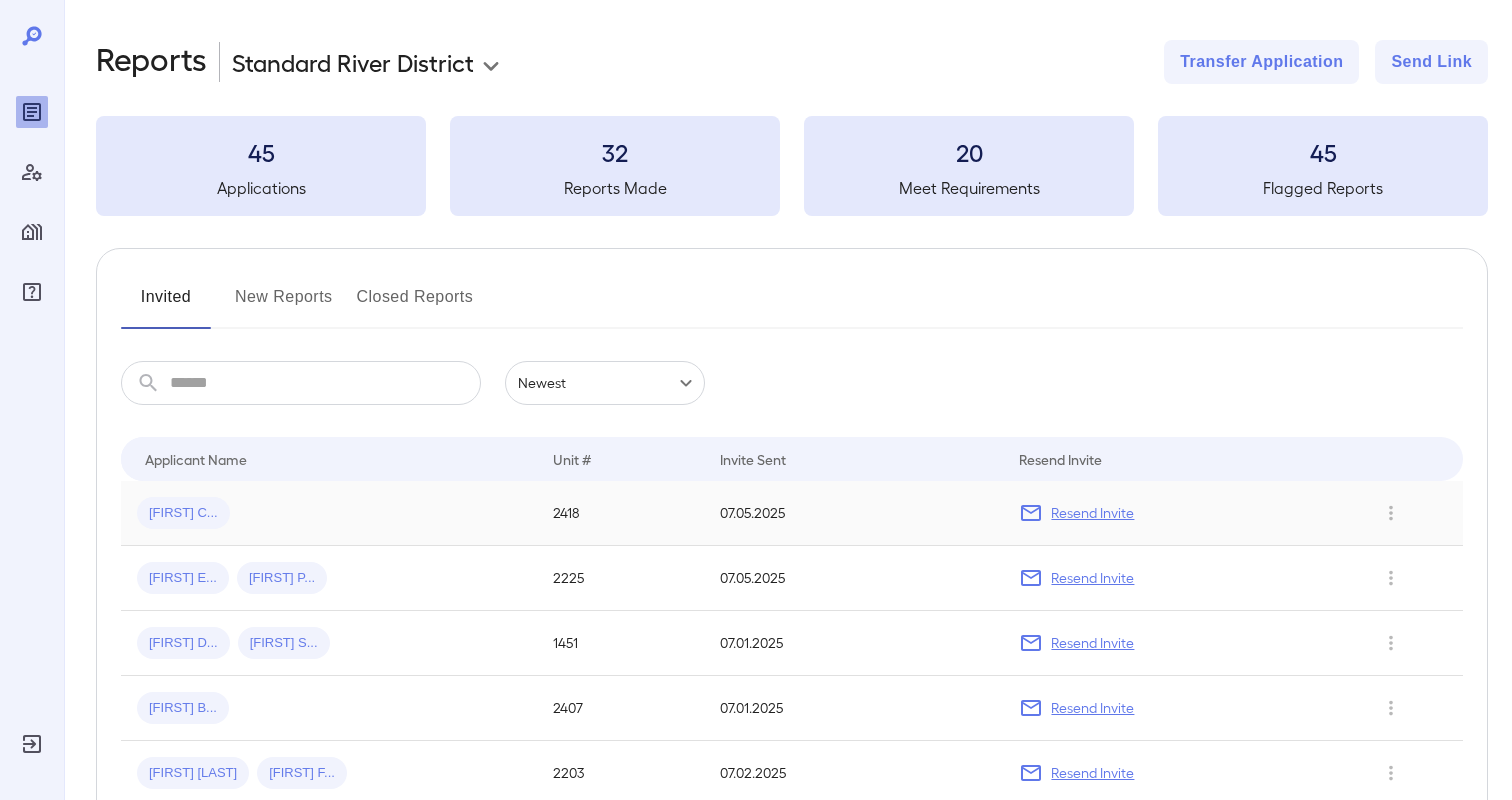 type 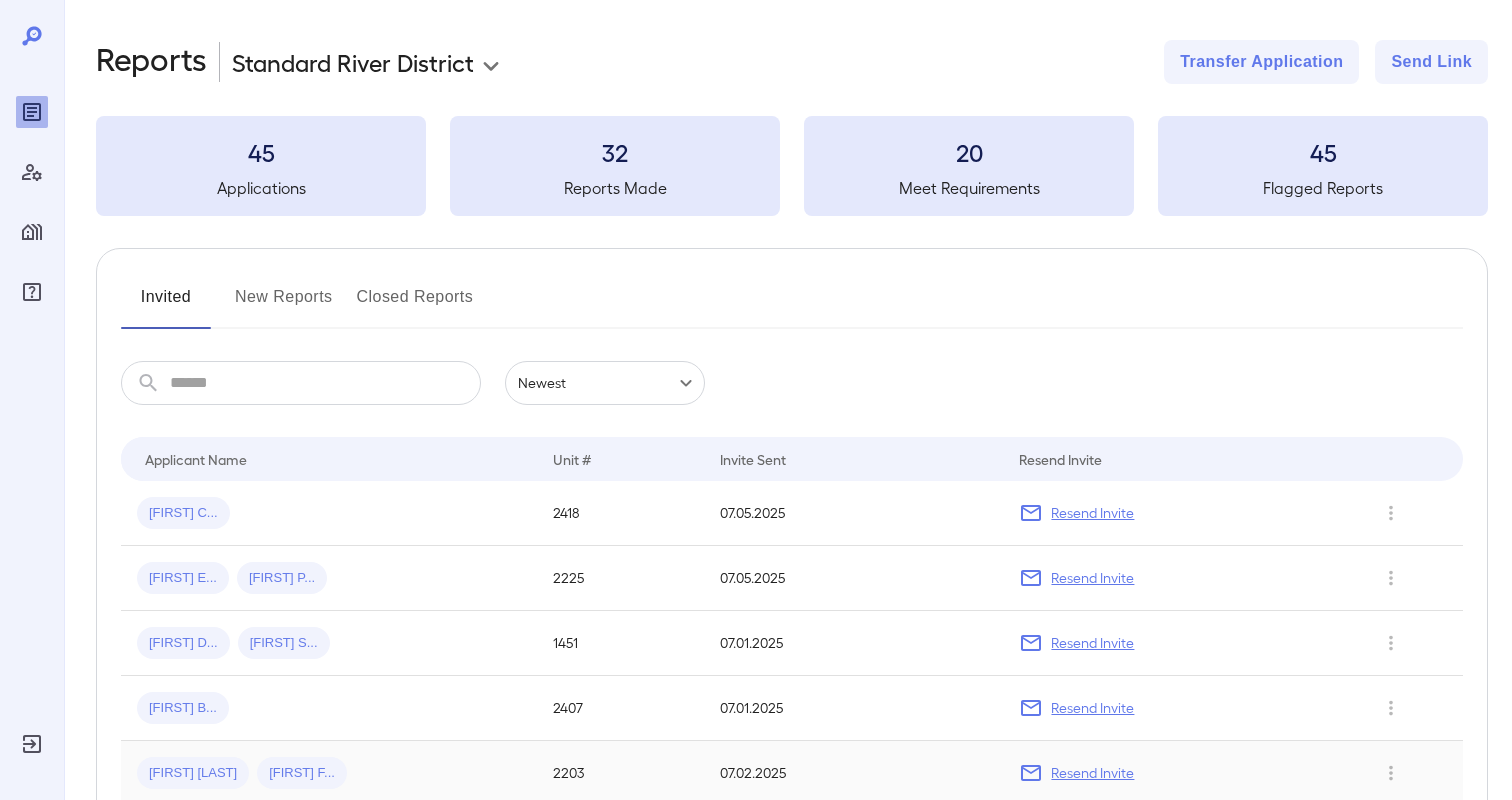 click on "Nathaniel M... Yasser F..." at bounding box center [329, 773] 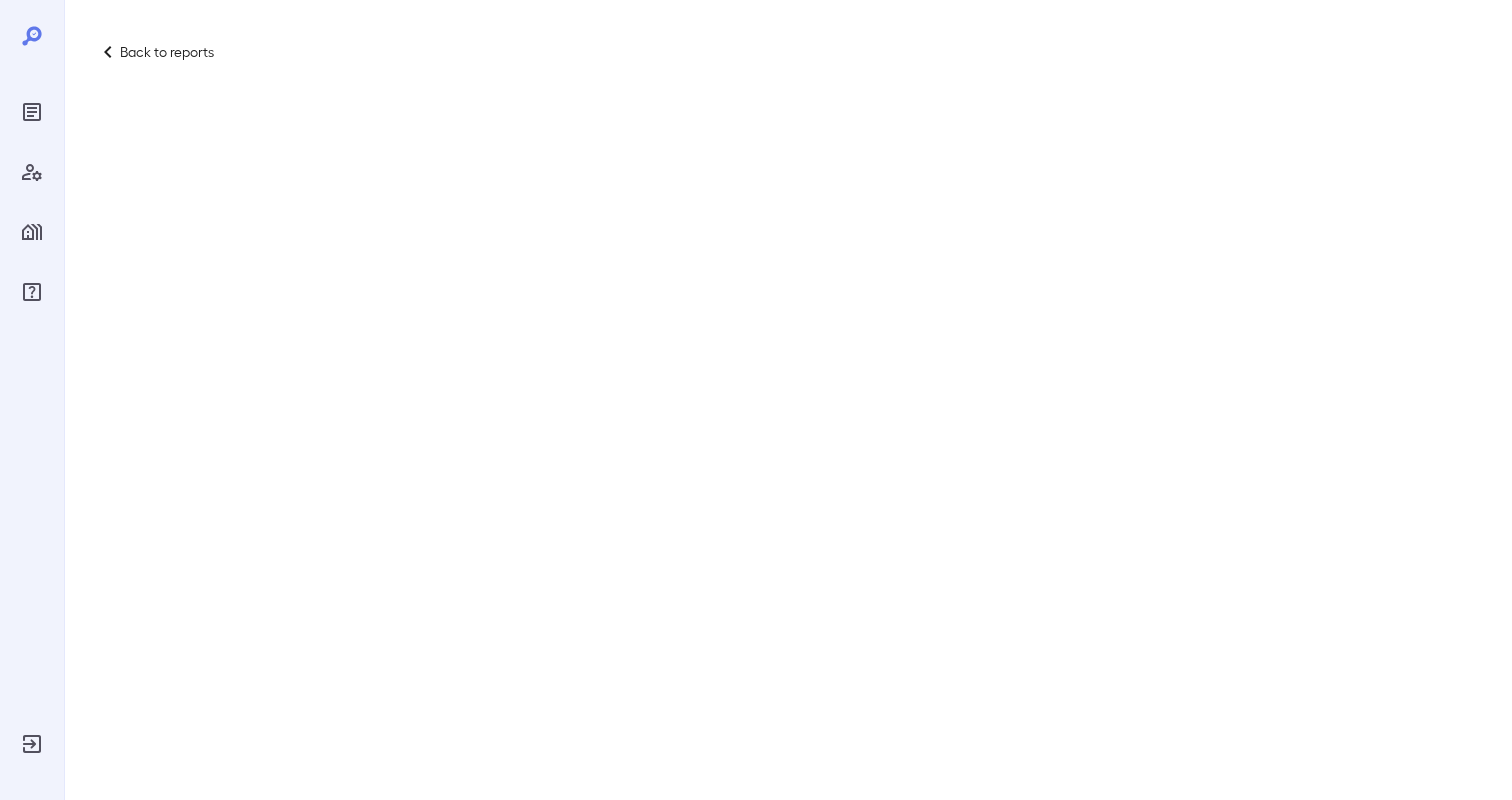 scroll, scrollTop: 0, scrollLeft: 0, axis: both 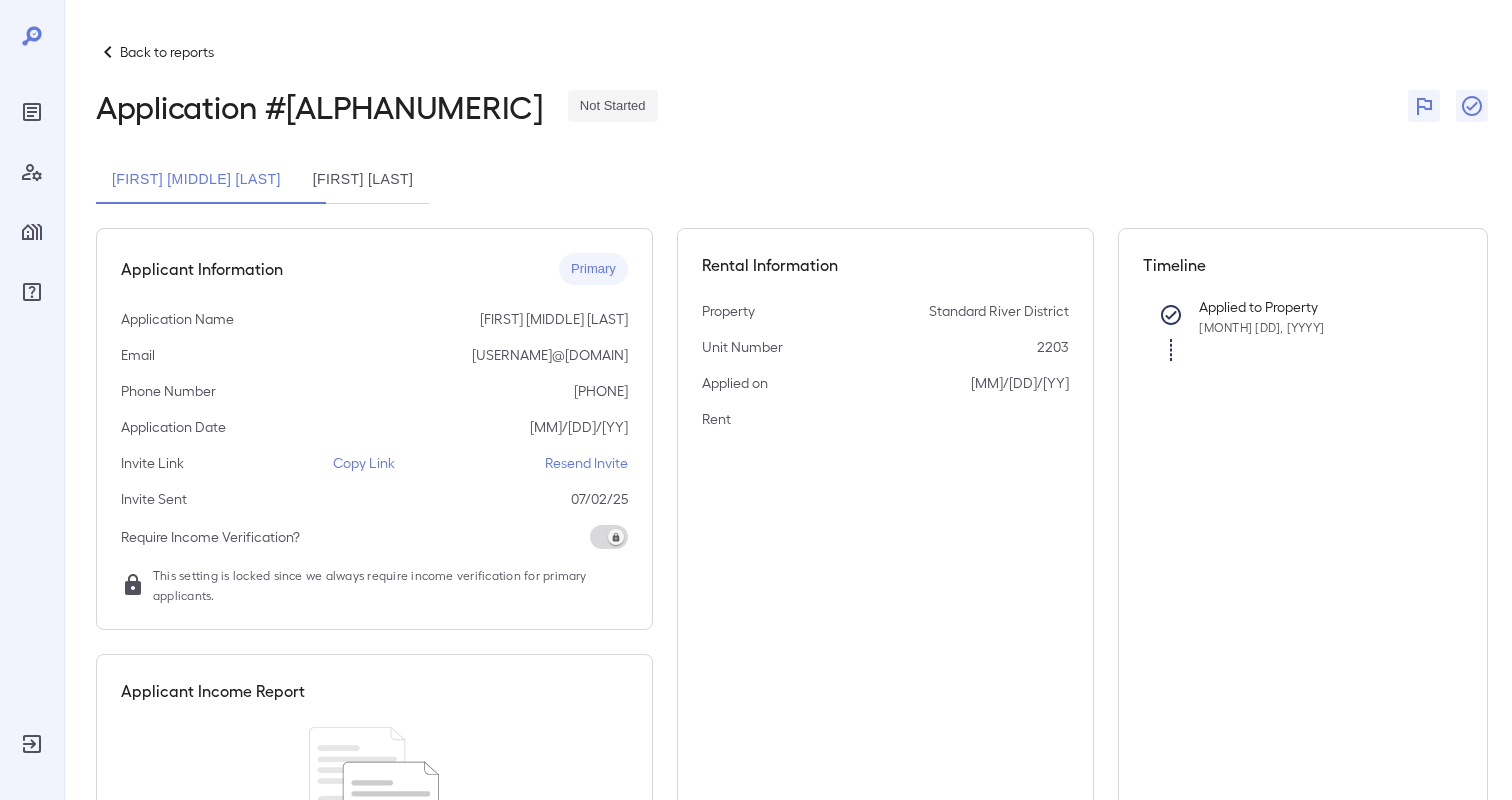 click on "[FIRST] [LAST]" at bounding box center [363, 180] 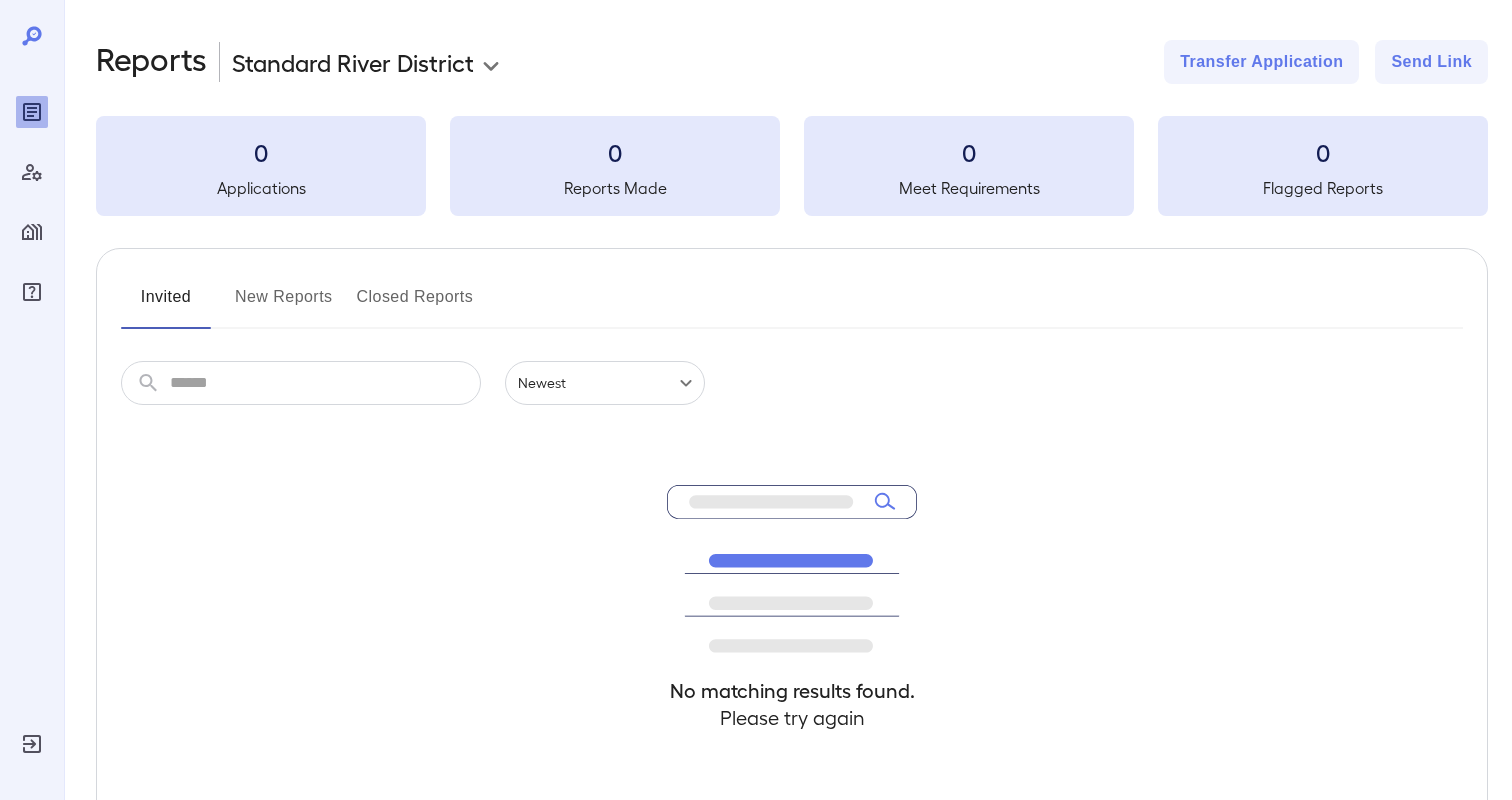 scroll, scrollTop: 0, scrollLeft: 0, axis: both 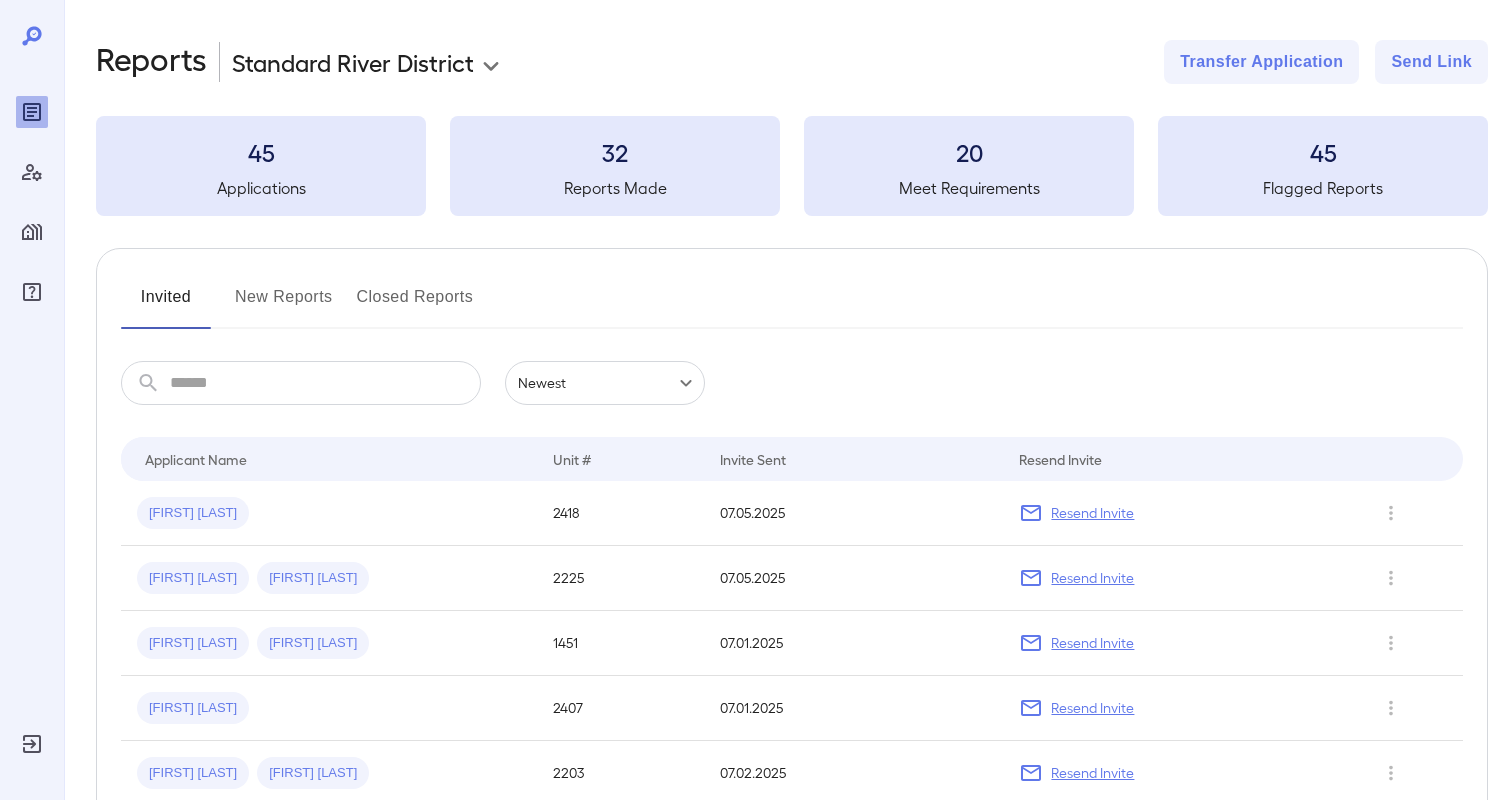 click on "**********" at bounding box center (756, 400) 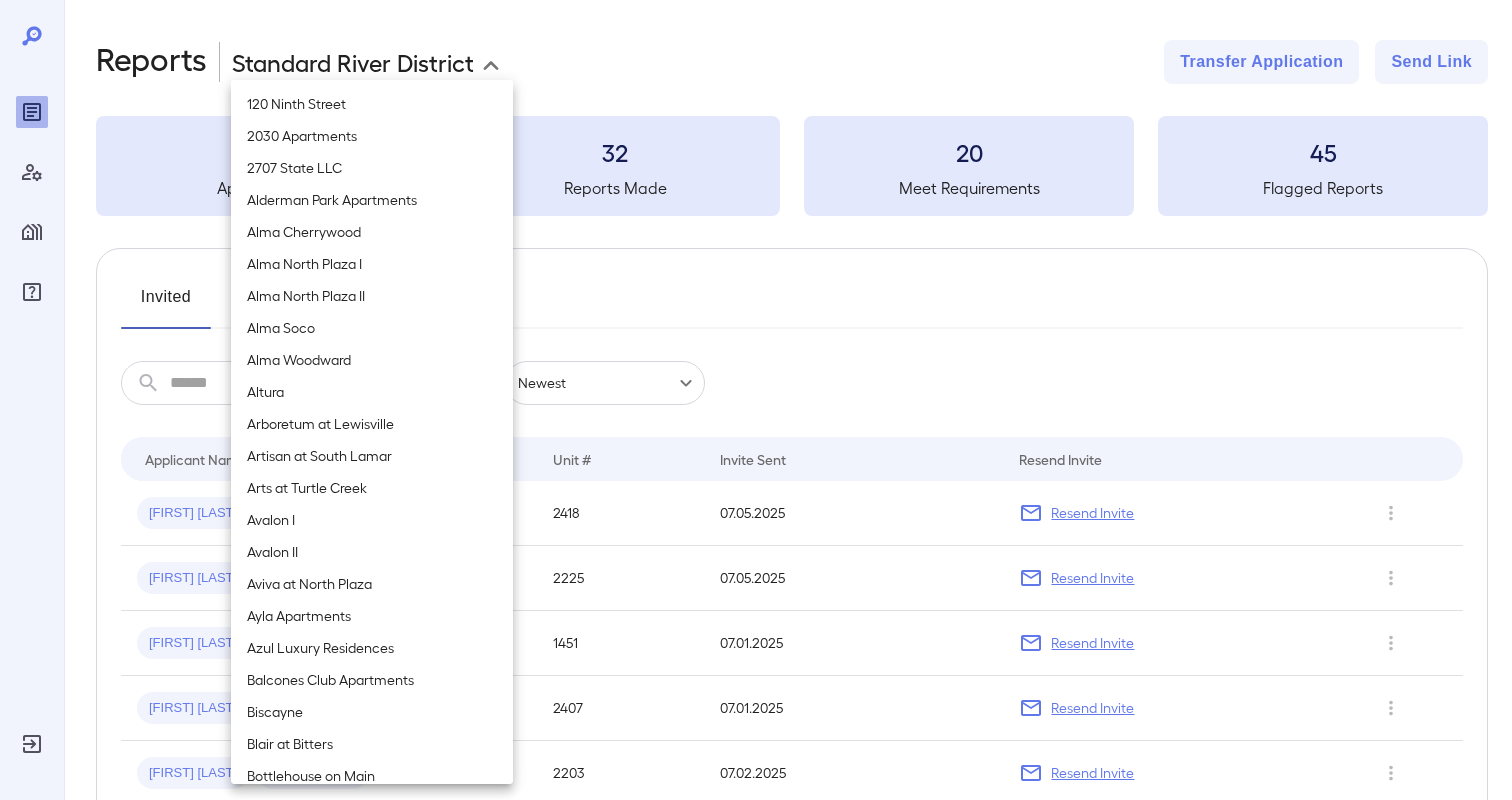scroll, scrollTop: 1976, scrollLeft: 0, axis: vertical 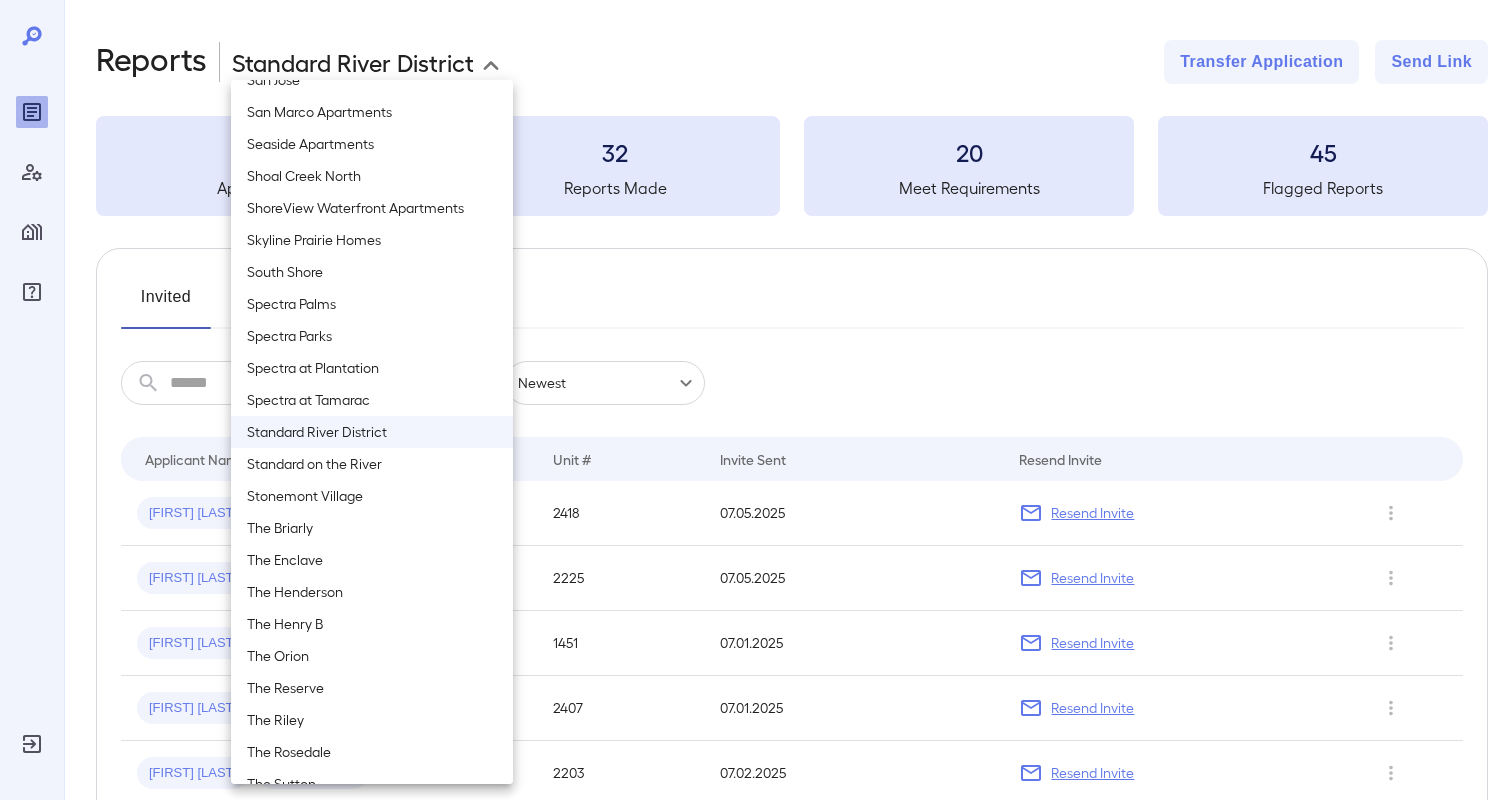 click at bounding box center [756, 400] 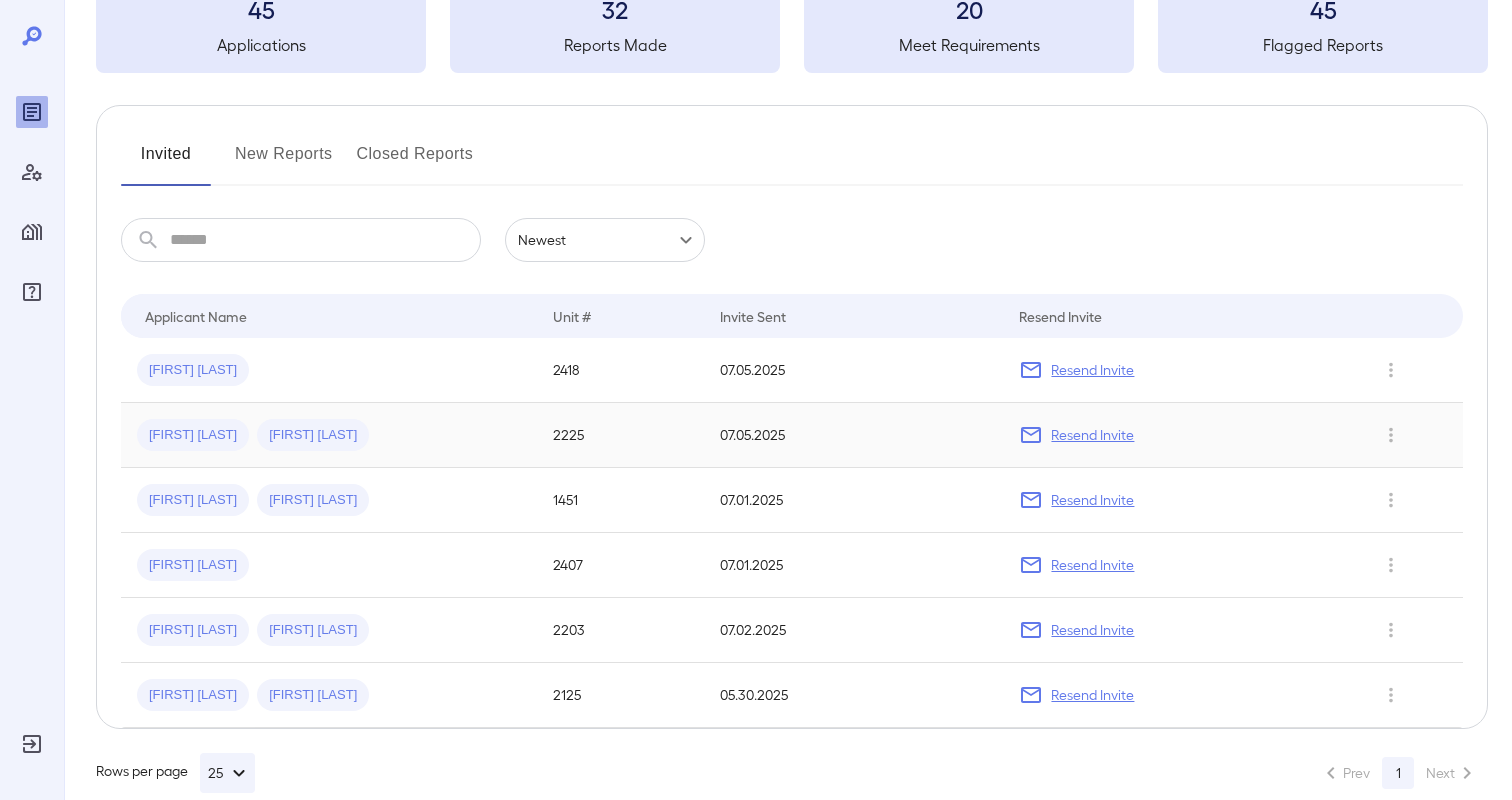 scroll, scrollTop: 176, scrollLeft: 0, axis: vertical 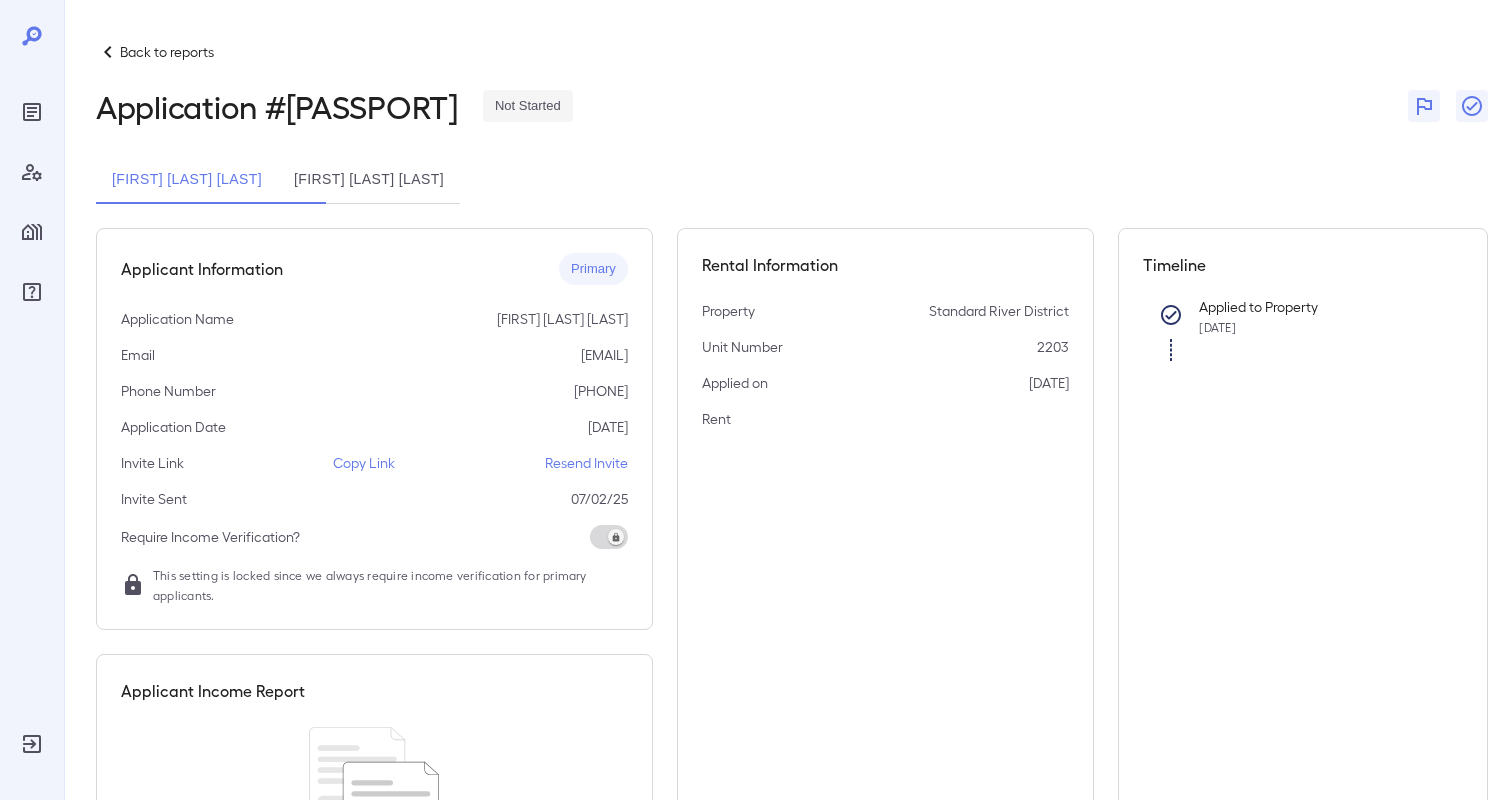 click on "Copy Link" at bounding box center [364, 463] 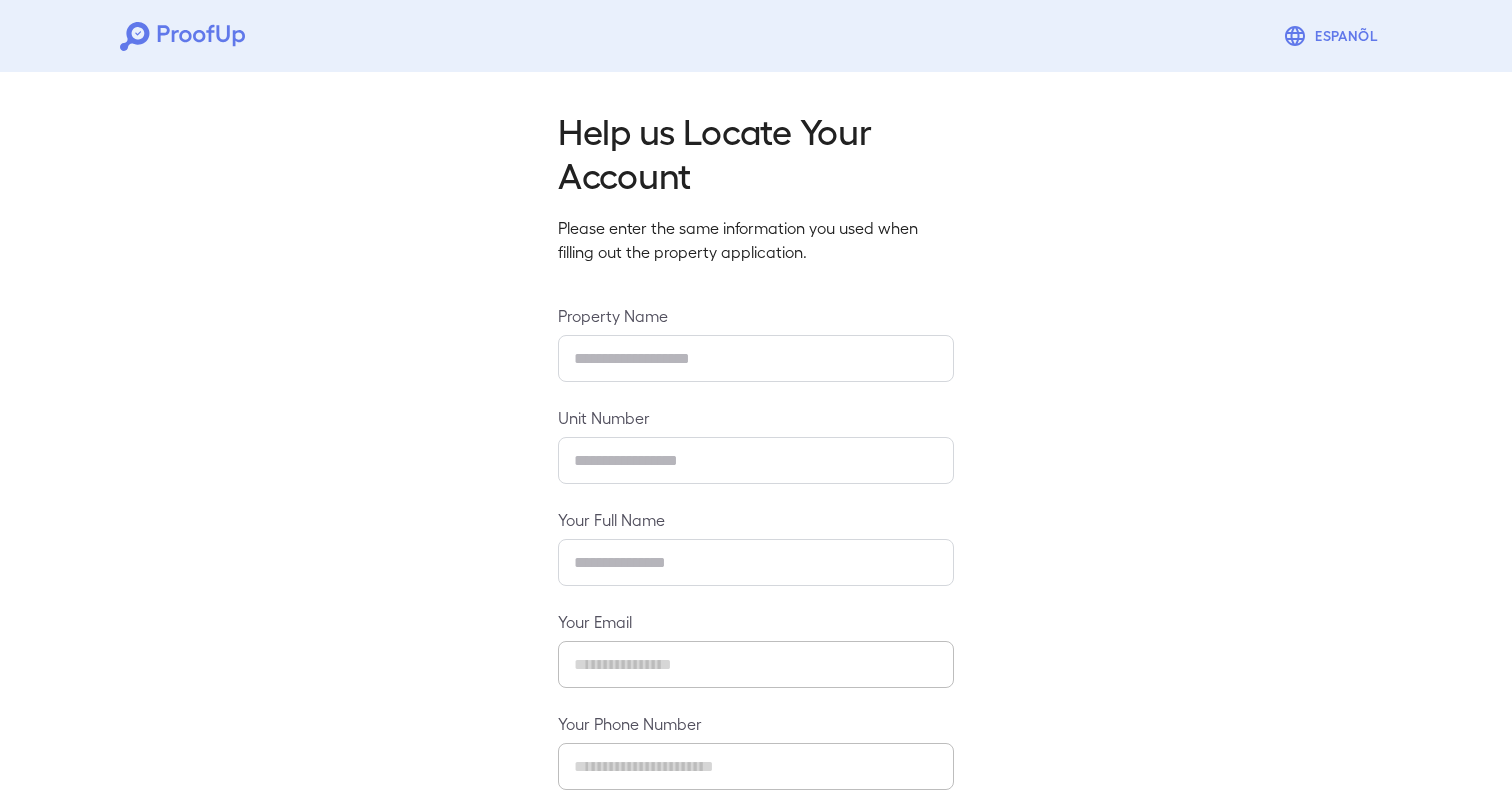 scroll, scrollTop: 0, scrollLeft: 0, axis: both 